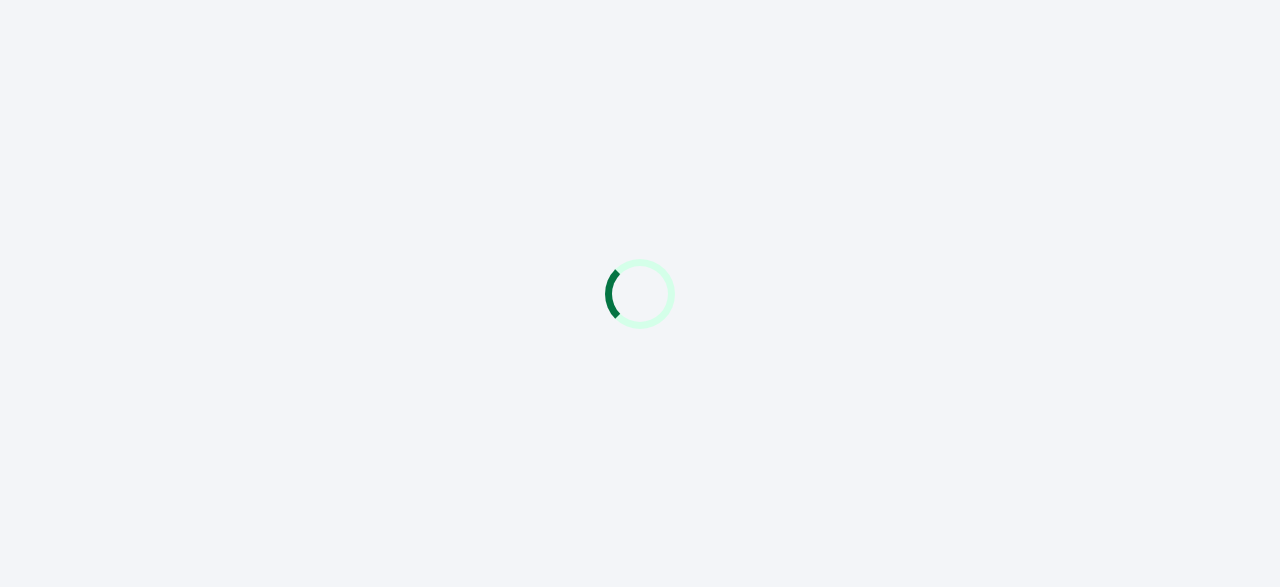 scroll, scrollTop: 0, scrollLeft: 0, axis: both 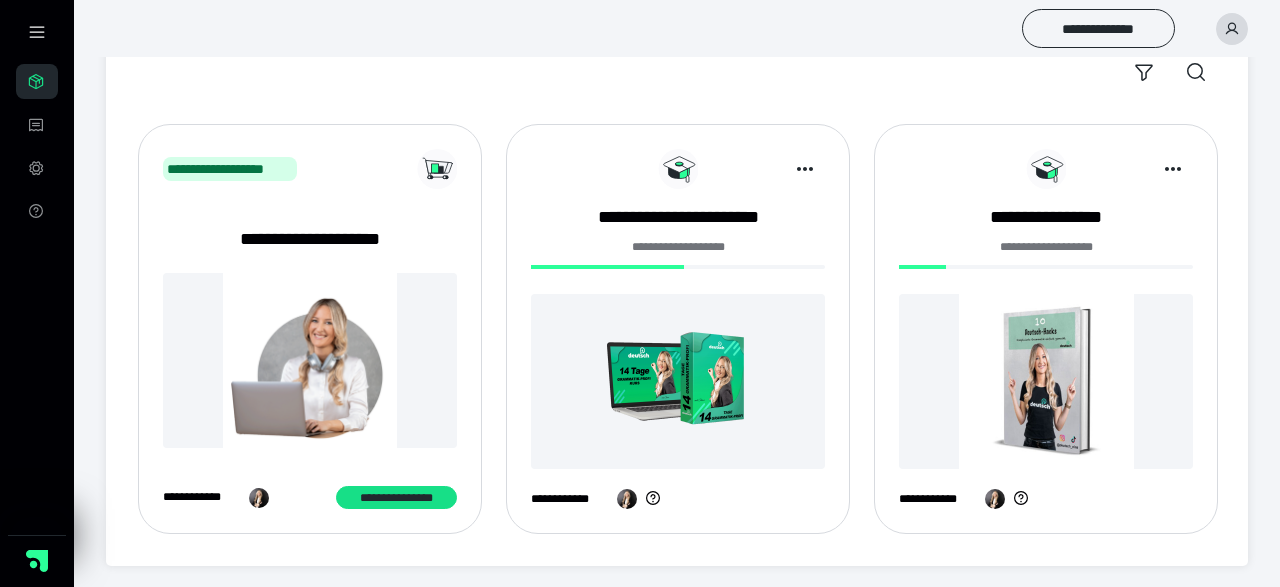 click at bounding box center (678, 381) 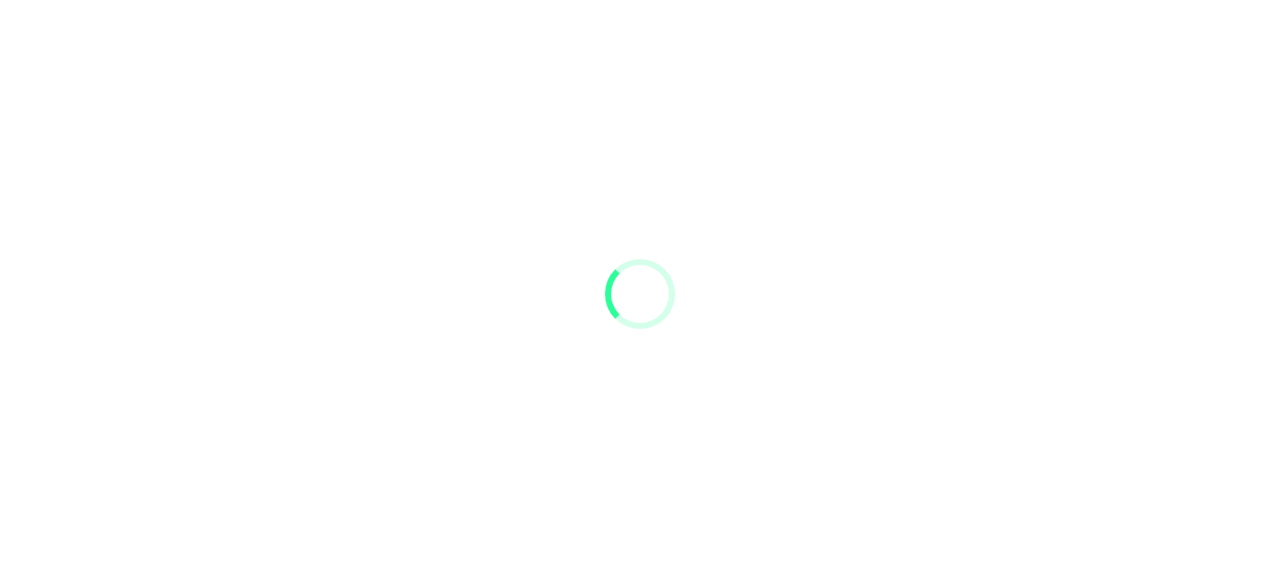 scroll, scrollTop: 0, scrollLeft: 0, axis: both 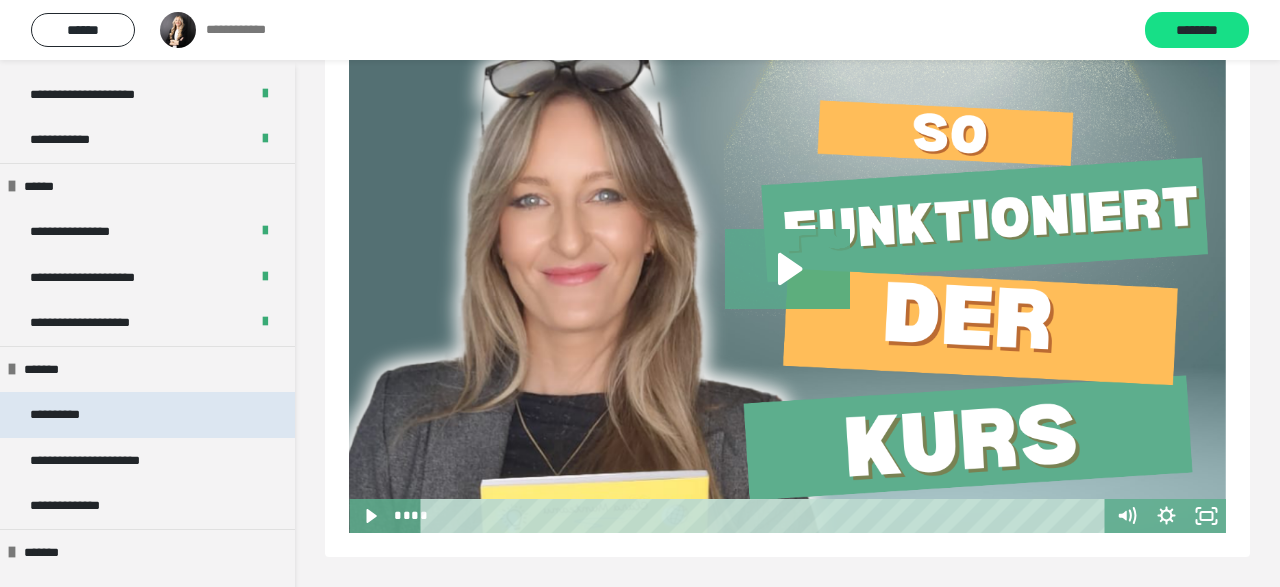 click on "**********" at bounding box center (147, 415) 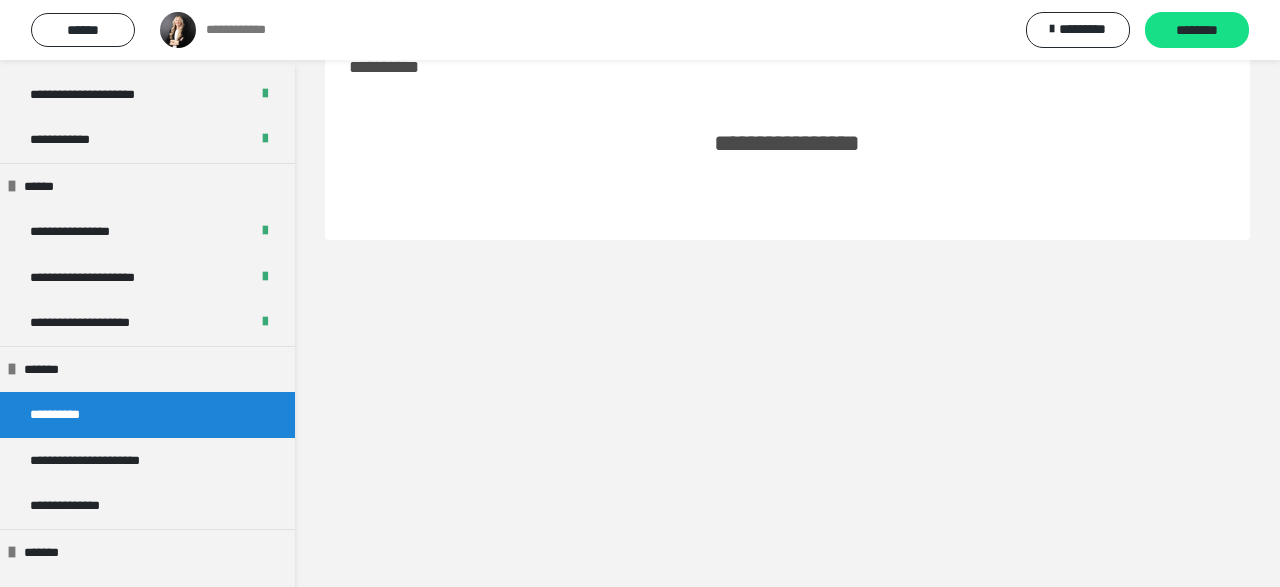 scroll, scrollTop: 60, scrollLeft: 0, axis: vertical 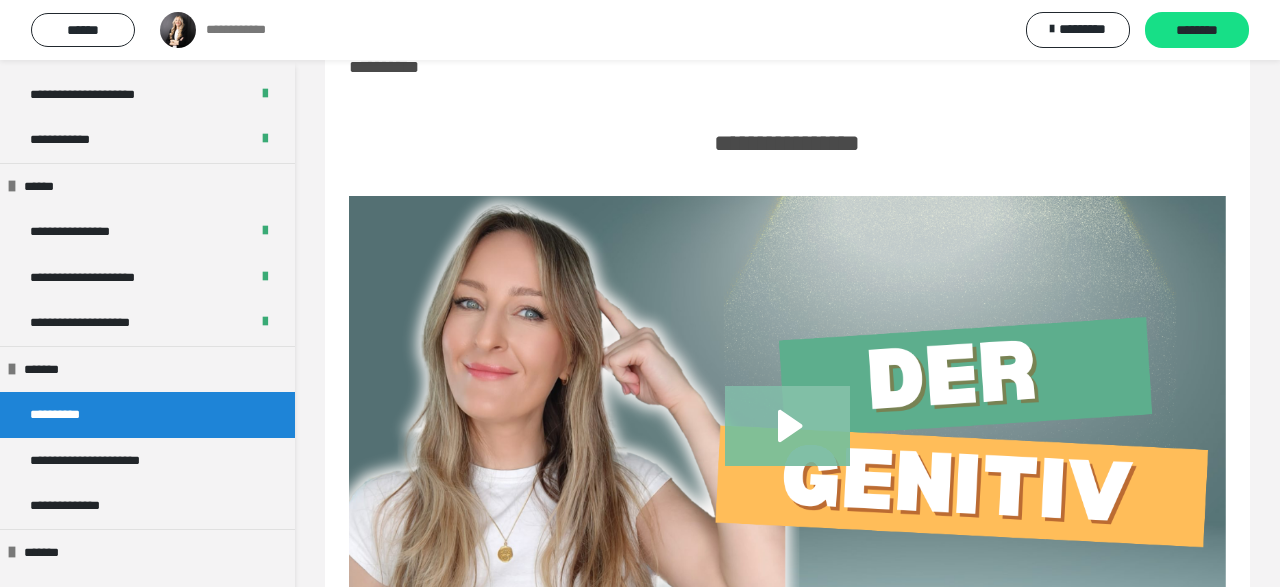 click 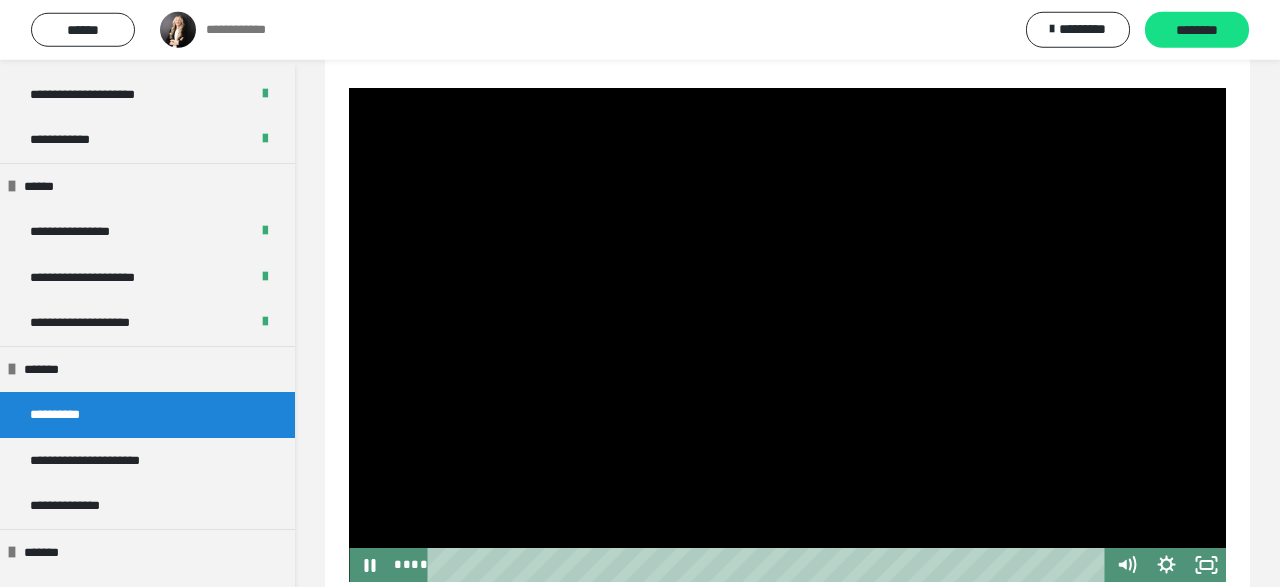 scroll, scrollTop: 209, scrollLeft: 0, axis: vertical 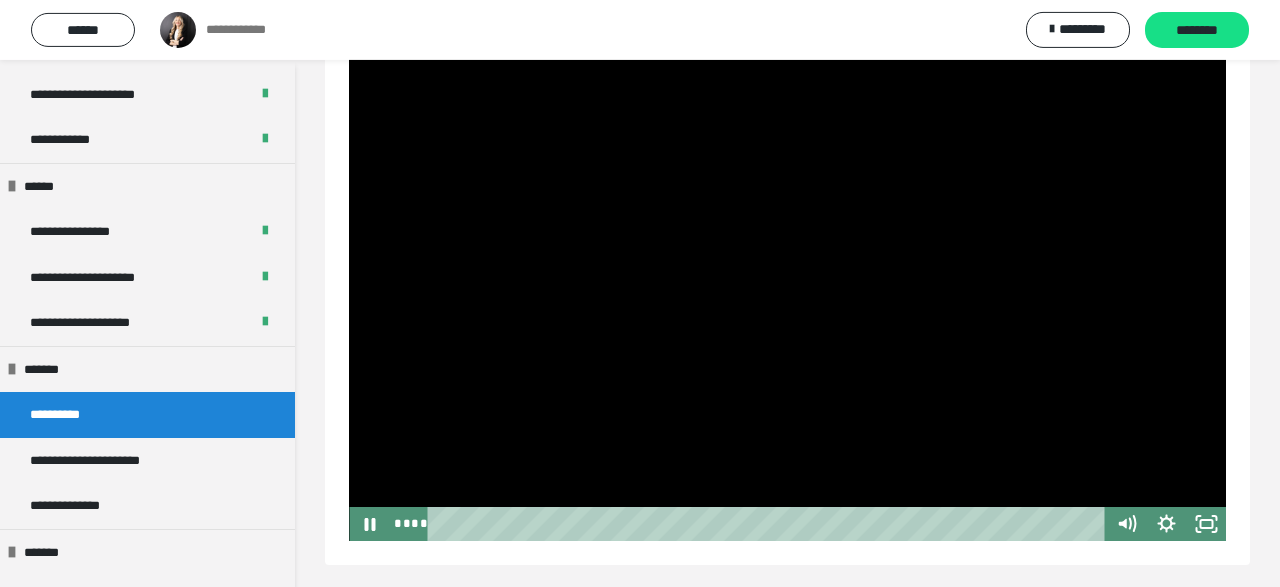 click at bounding box center [787, 293] 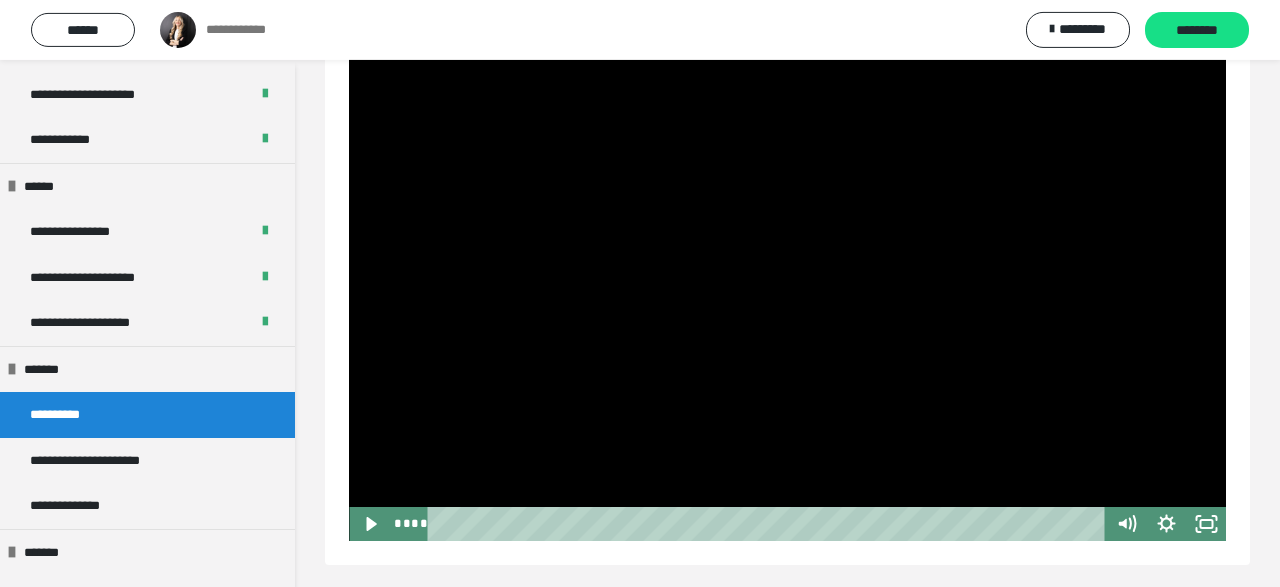 click at bounding box center (787, 293) 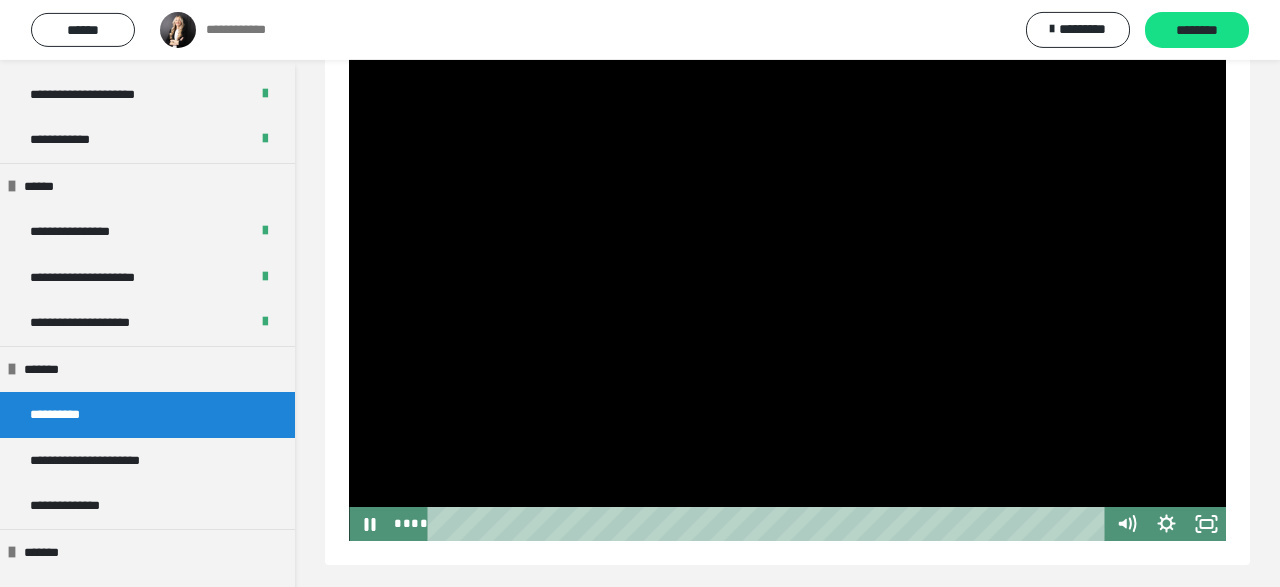 click at bounding box center [787, 293] 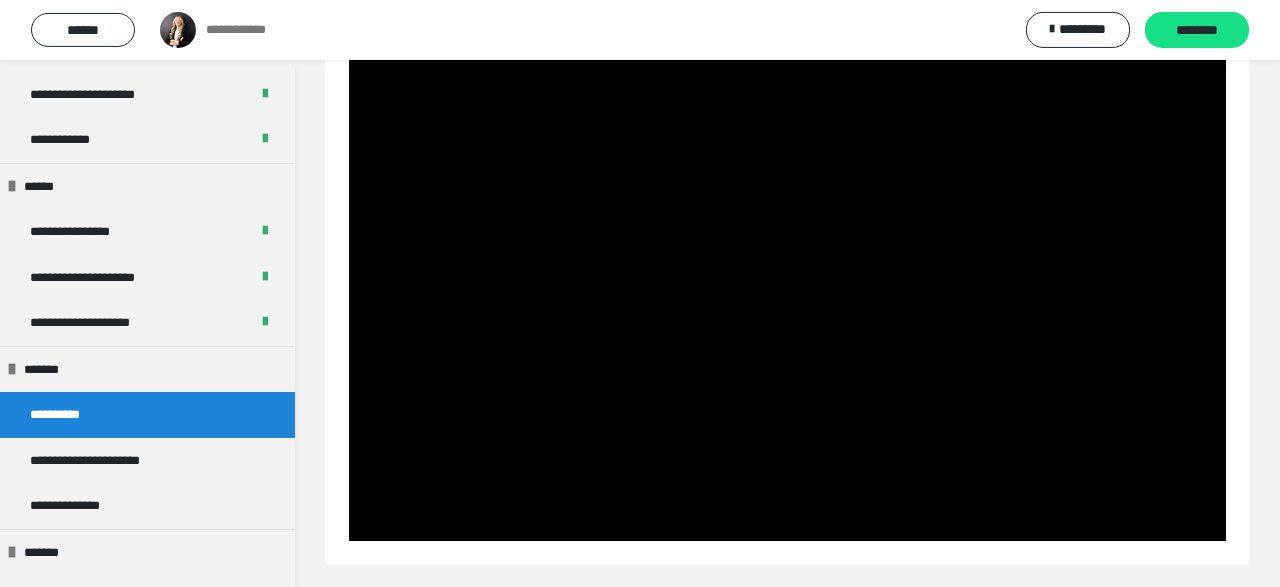click at bounding box center (787, 293) 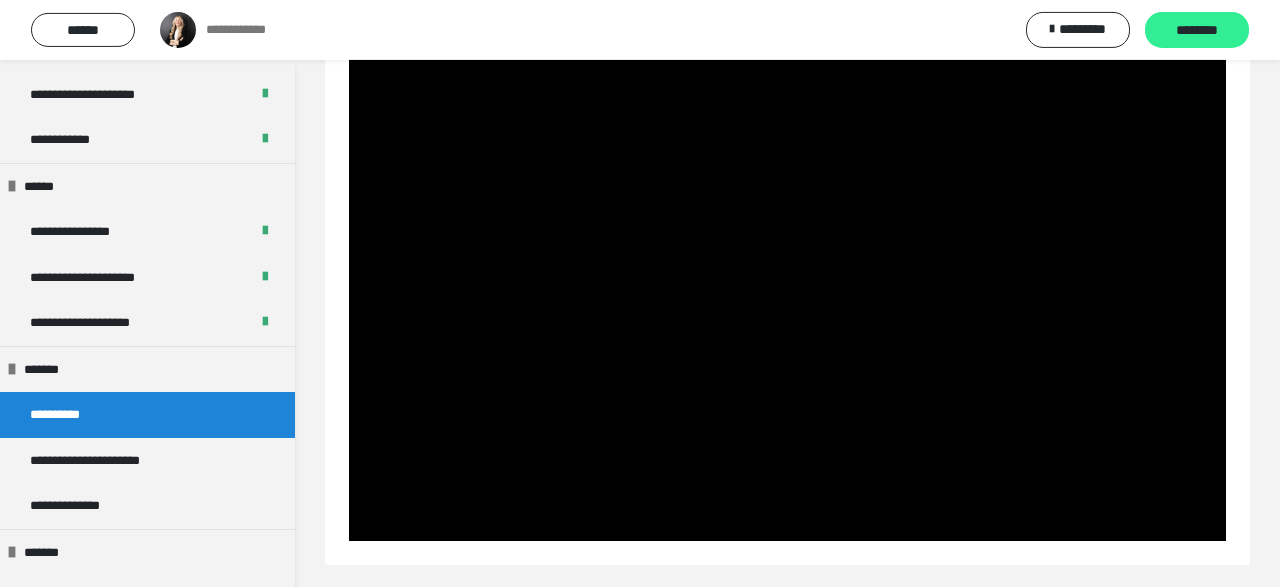 click on "********" at bounding box center (1197, 31) 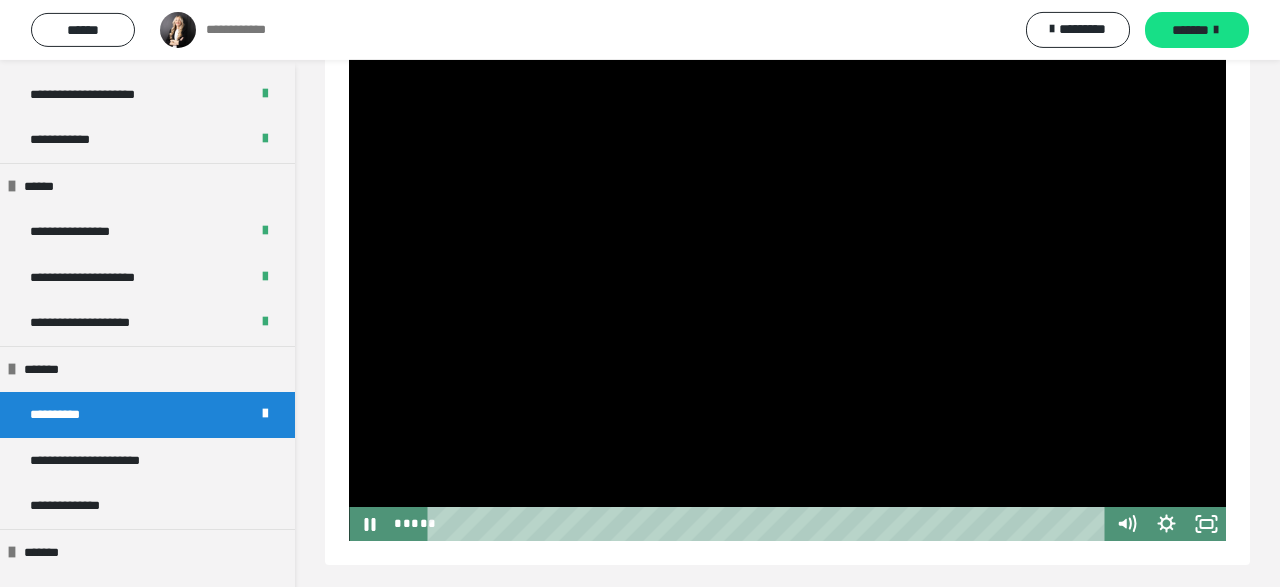 click at bounding box center (787, 293) 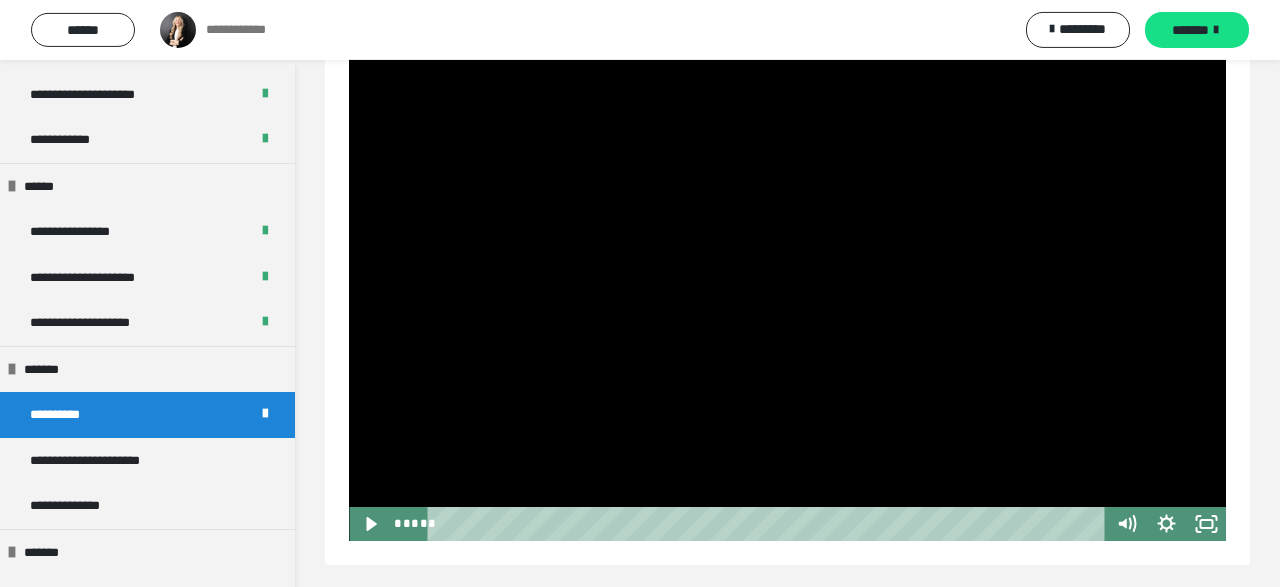 click at bounding box center (787, 293) 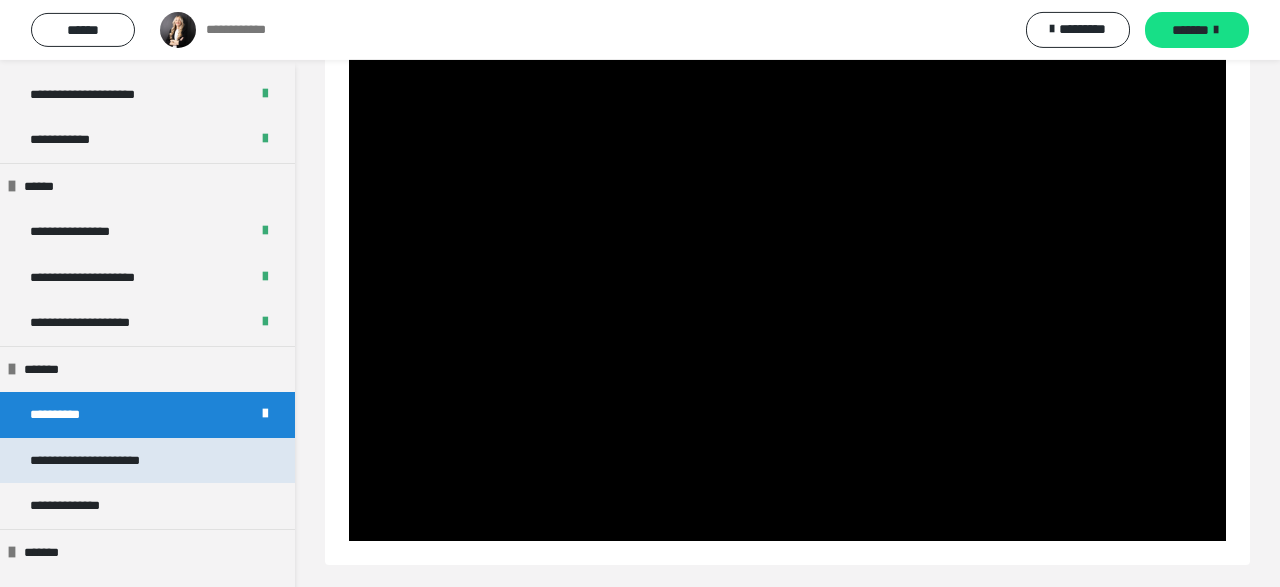 click on "**********" at bounding box center (147, 461) 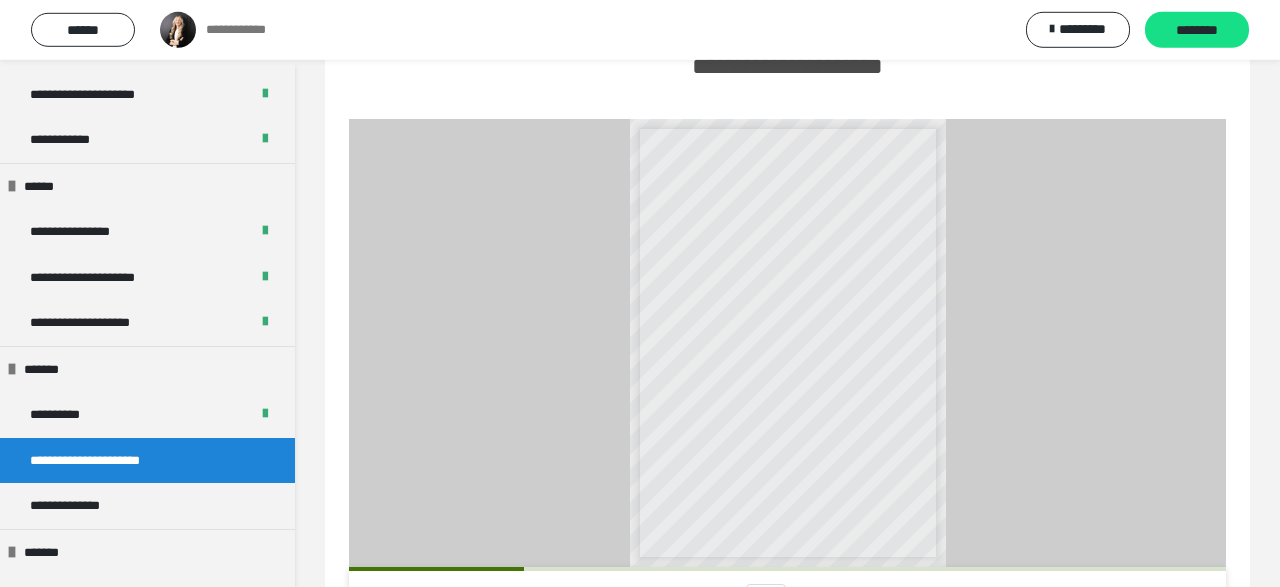 scroll, scrollTop: 151, scrollLeft: 0, axis: vertical 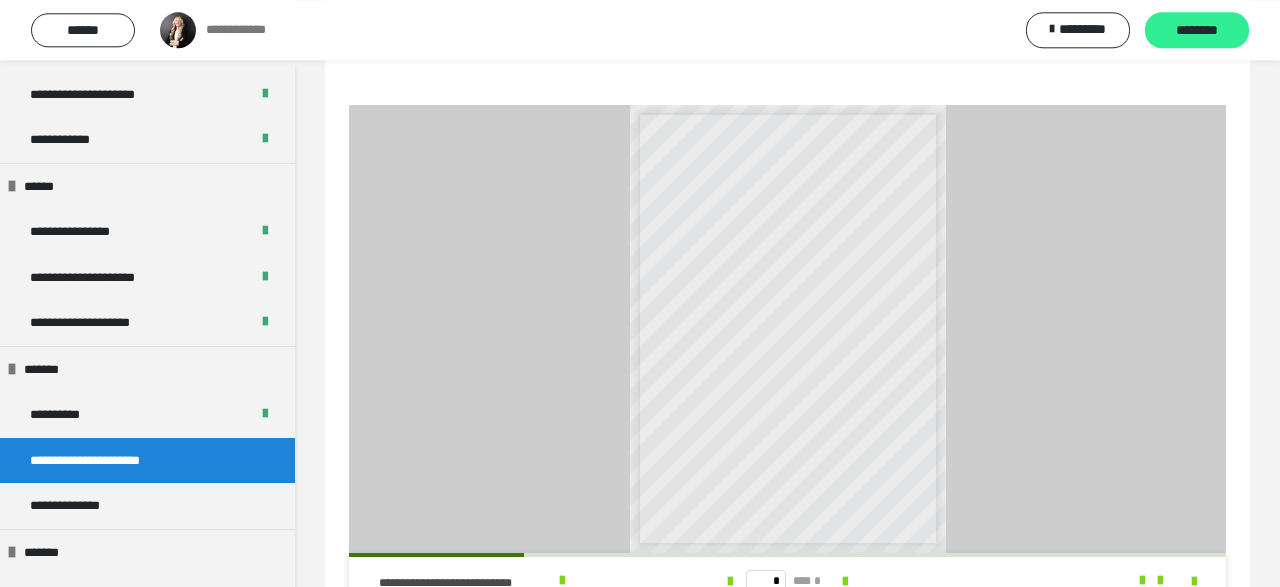 click on "********" at bounding box center (1197, 31) 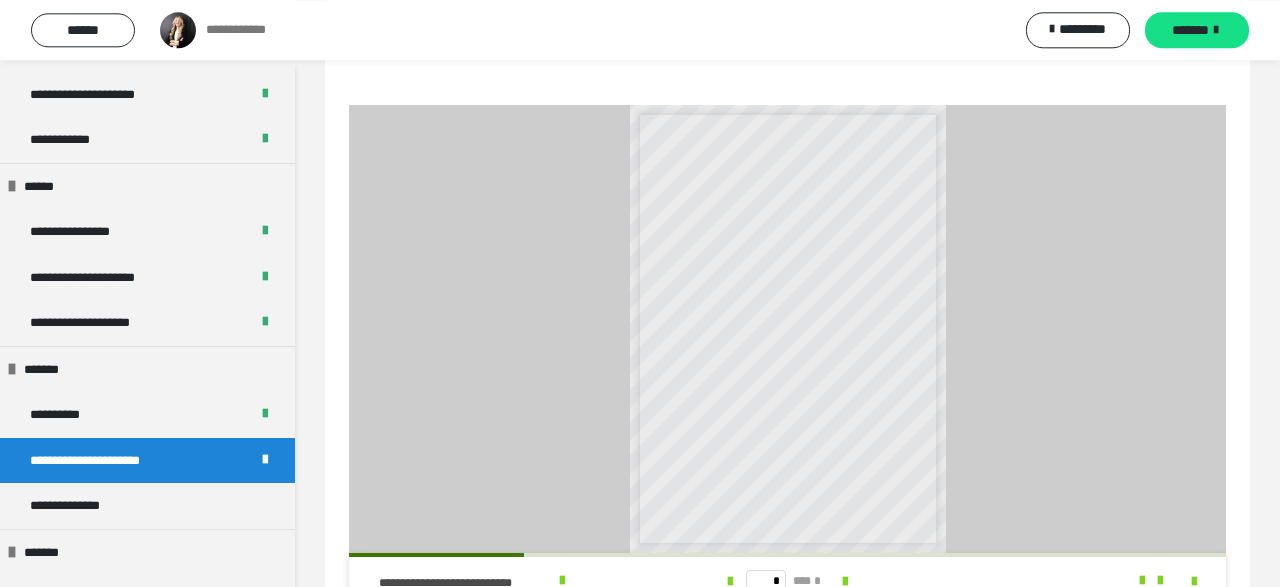 scroll, scrollTop: 223, scrollLeft: 0, axis: vertical 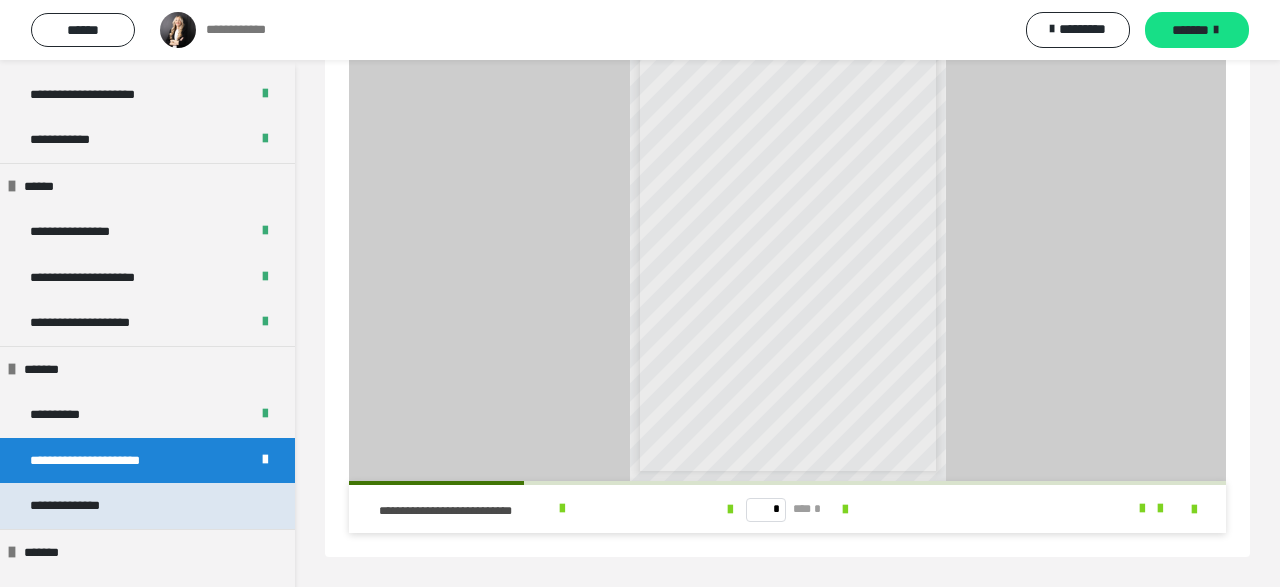 click on "**********" at bounding box center (147, 506) 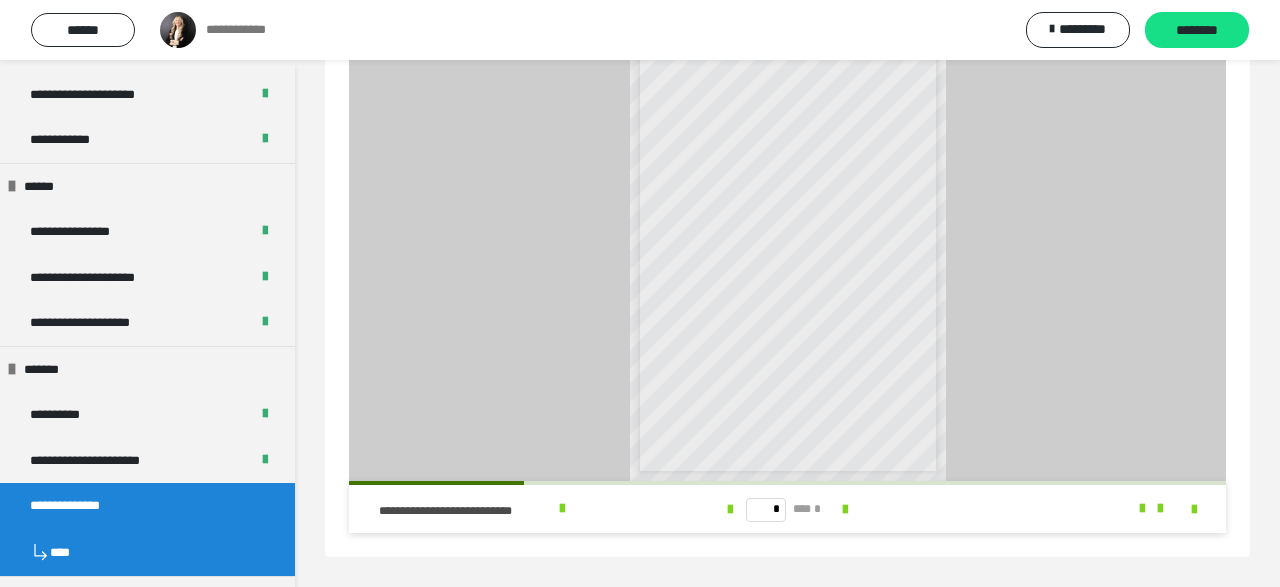 scroll, scrollTop: 60, scrollLeft: 0, axis: vertical 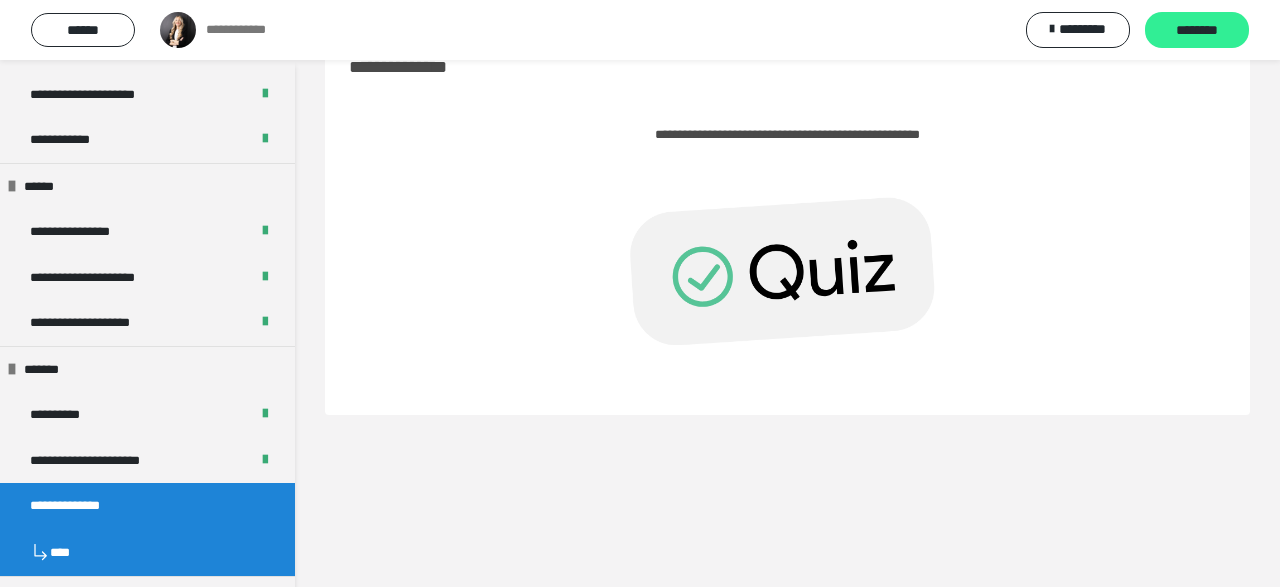click on "********" at bounding box center (1197, 31) 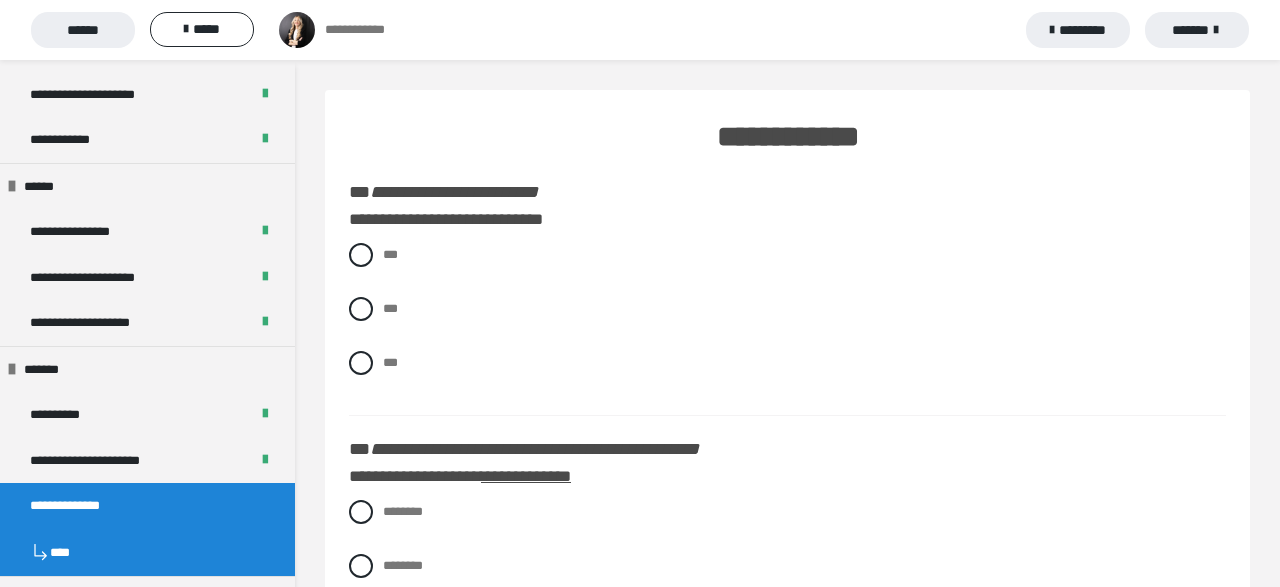 scroll, scrollTop: 47, scrollLeft: 0, axis: vertical 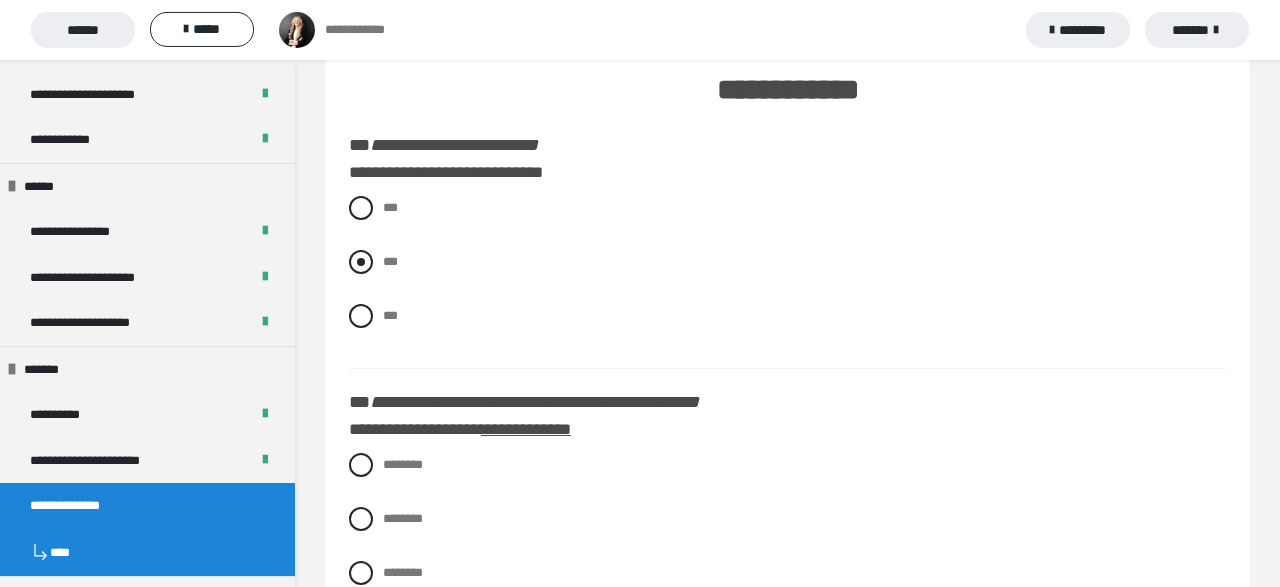 click at bounding box center (361, 262) 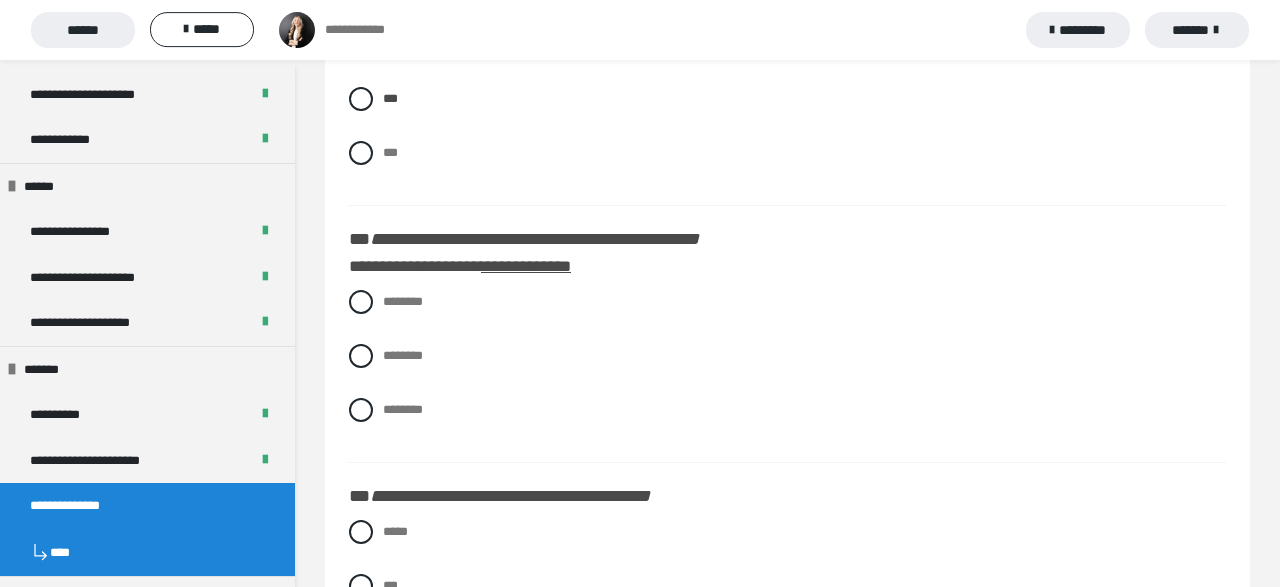 scroll, scrollTop: 211, scrollLeft: 0, axis: vertical 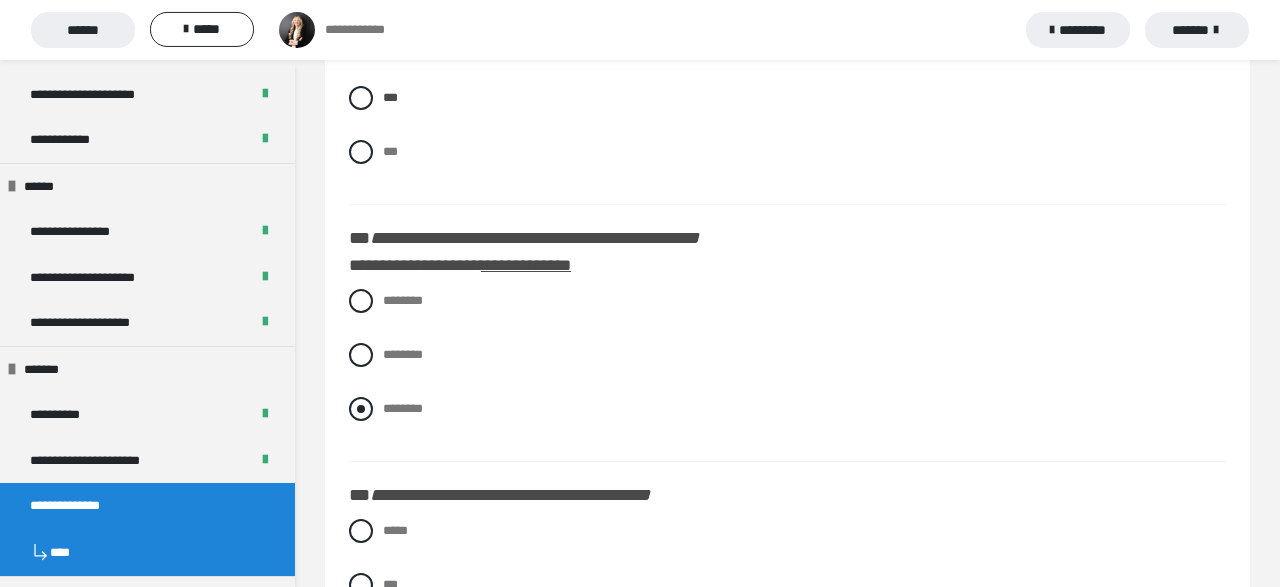 click at bounding box center [361, 409] 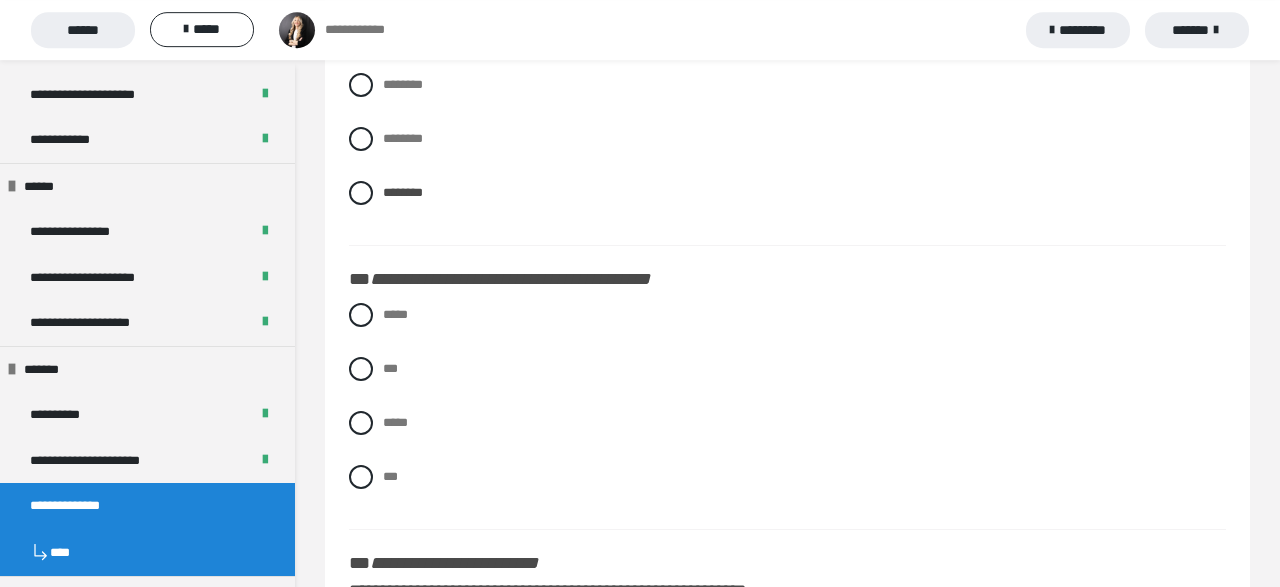 scroll, scrollTop: 456, scrollLeft: 0, axis: vertical 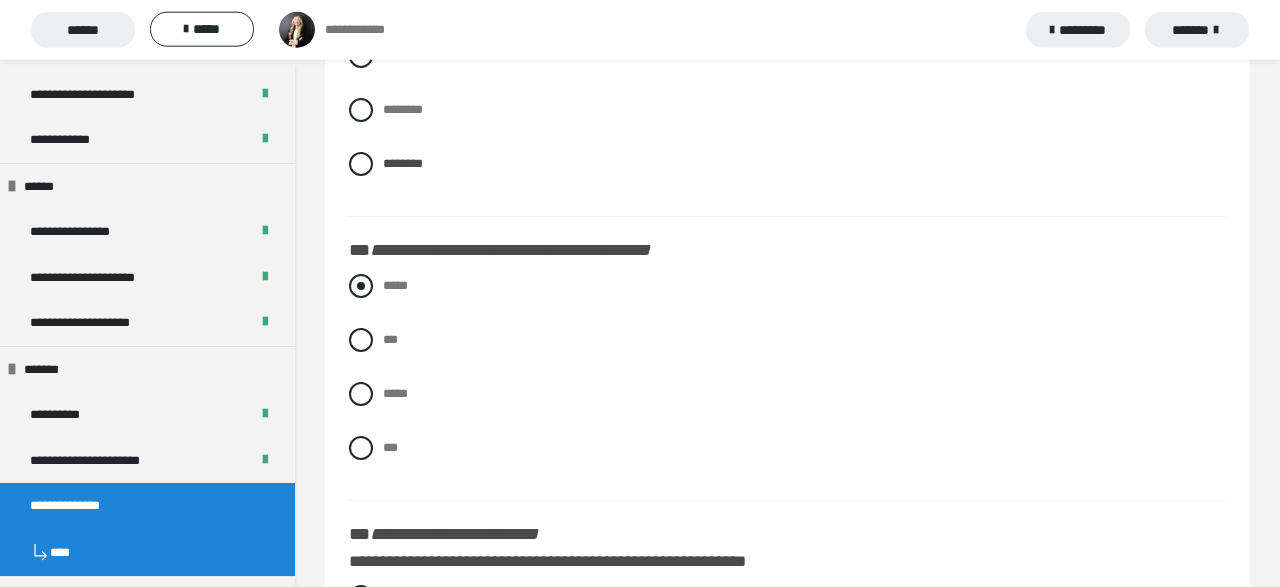 click at bounding box center (361, 286) 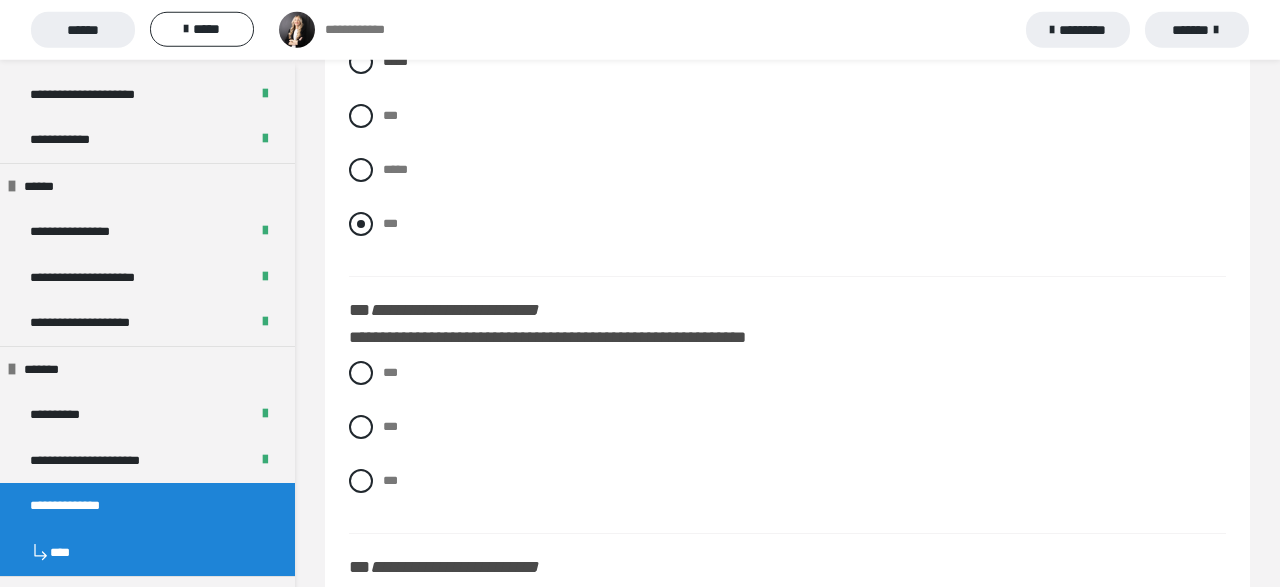 scroll, scrollTop: 680, scrollLeft: 0, axis: vertical 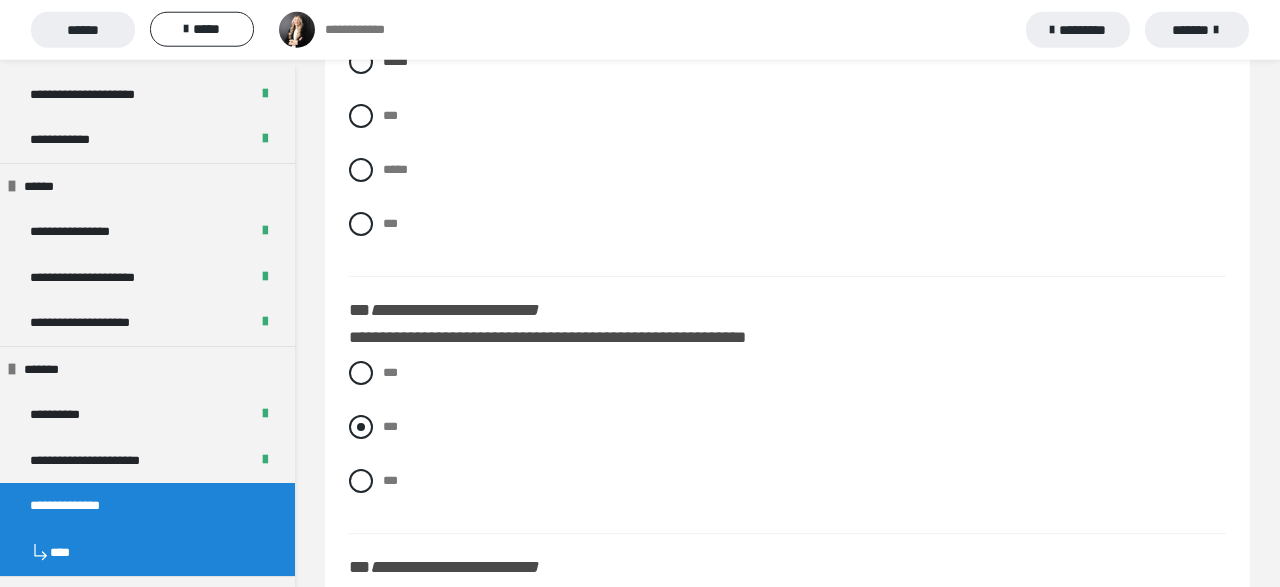 click at bounding box center (361, 427) 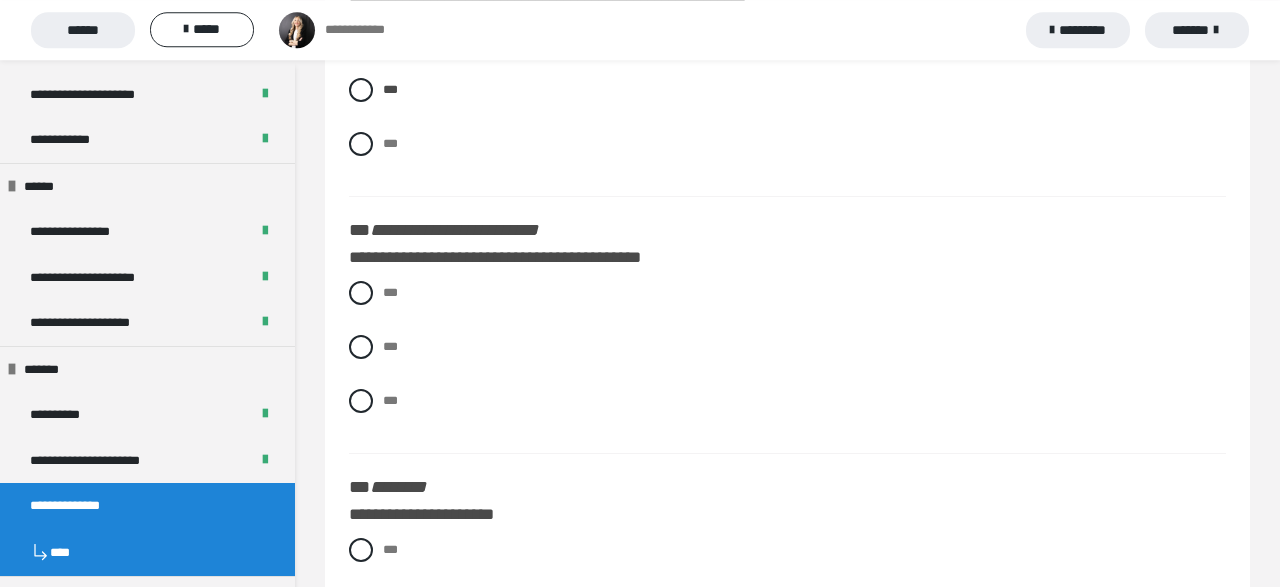 scroll, scrollTop: 1020, scrollLeft: 0, axis: vertical 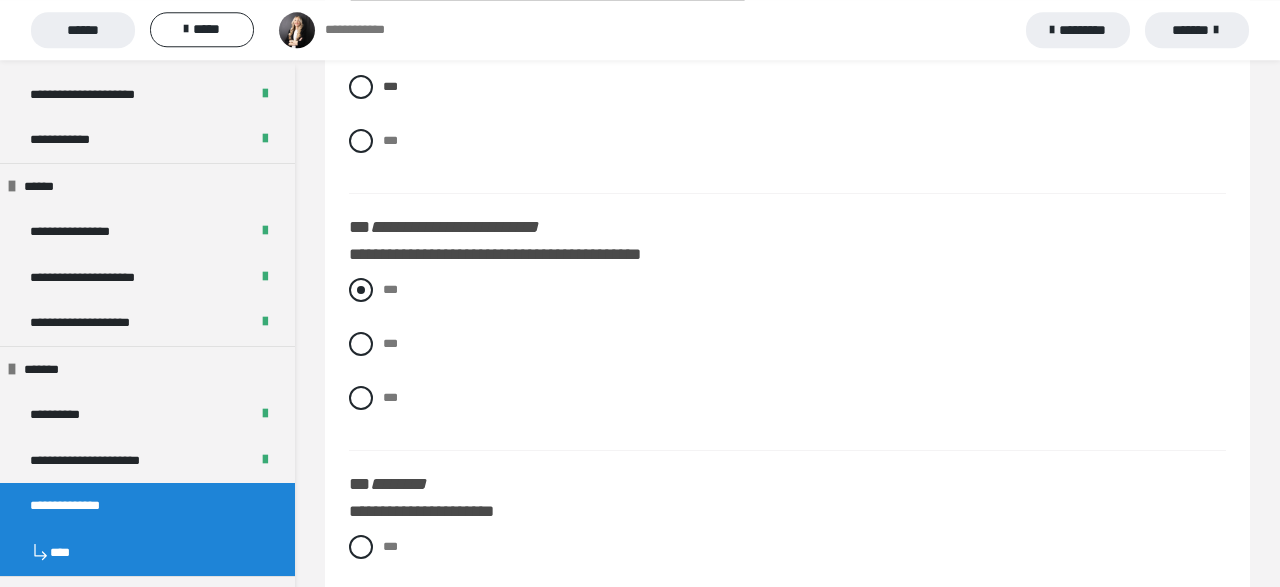 click at bounding box center (361, 290) 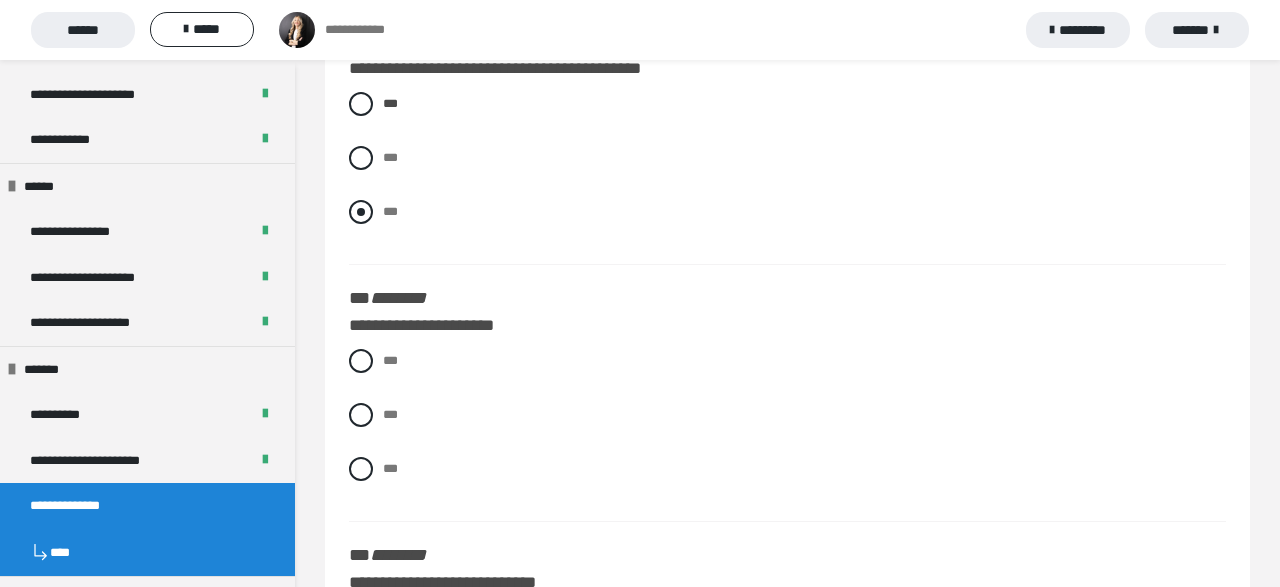 scroll, scrollTop: 1210, scrollLeft: 0, axis: vertical 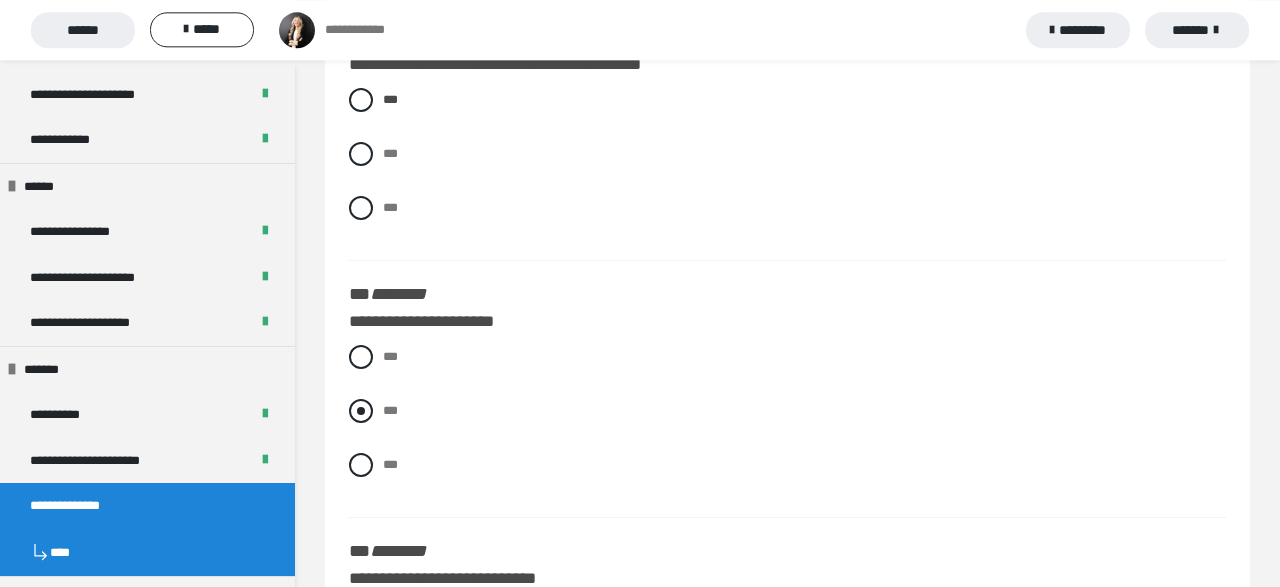 click at bounding box center [361, 411] 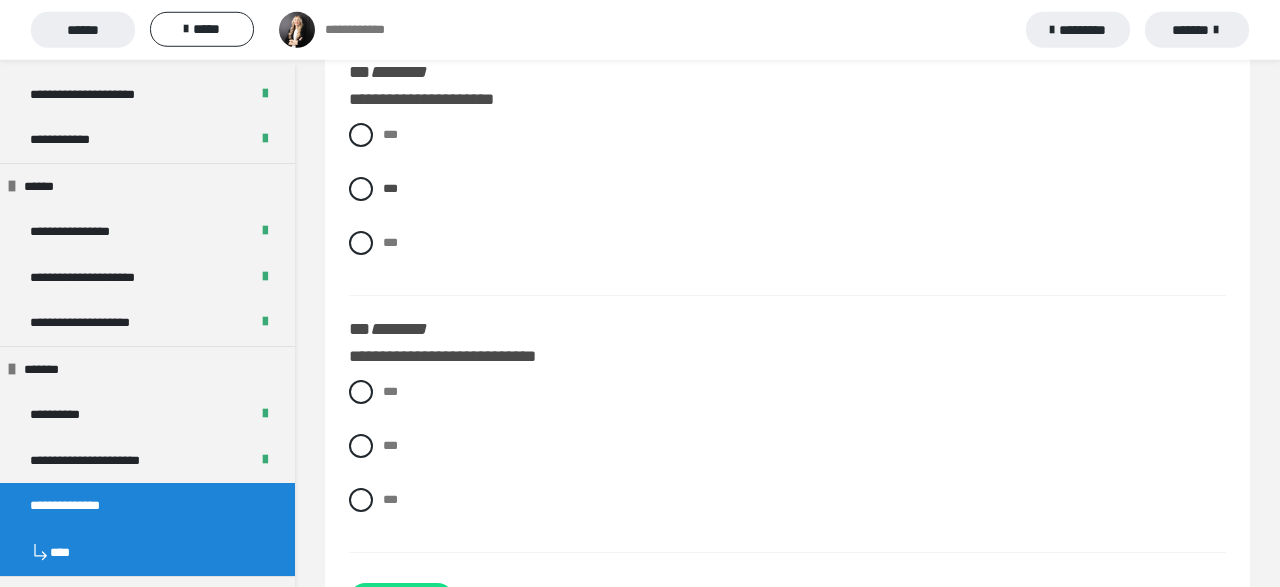 scroll, scrollTop: 1436, scrollLeft: 0, axis: vertical 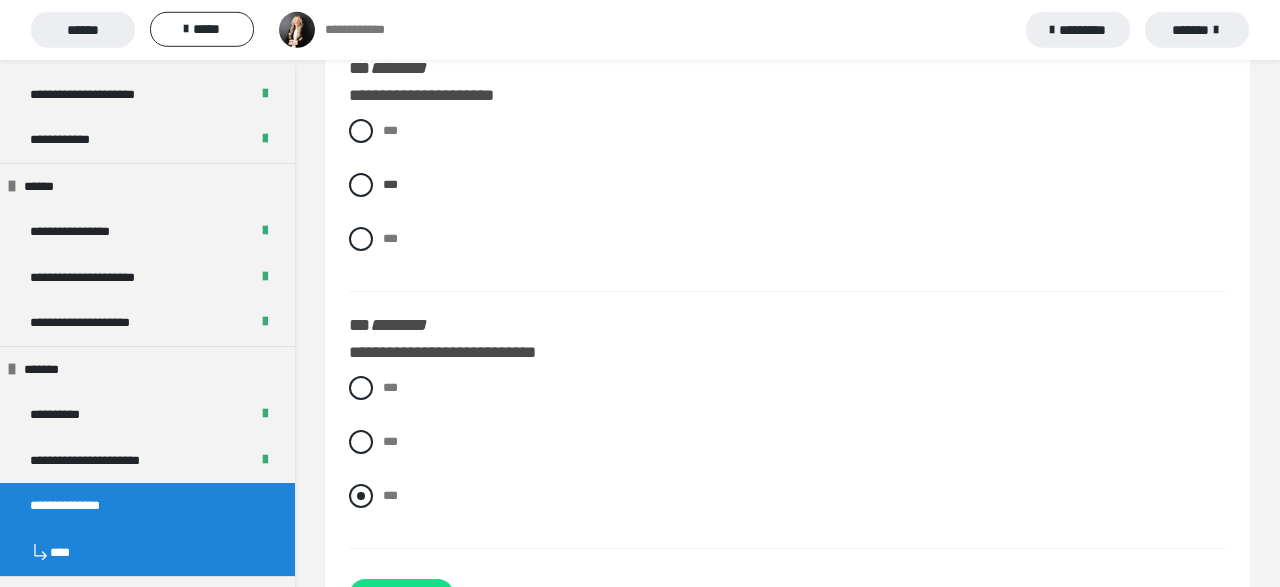click at bounding box center (361, 496) 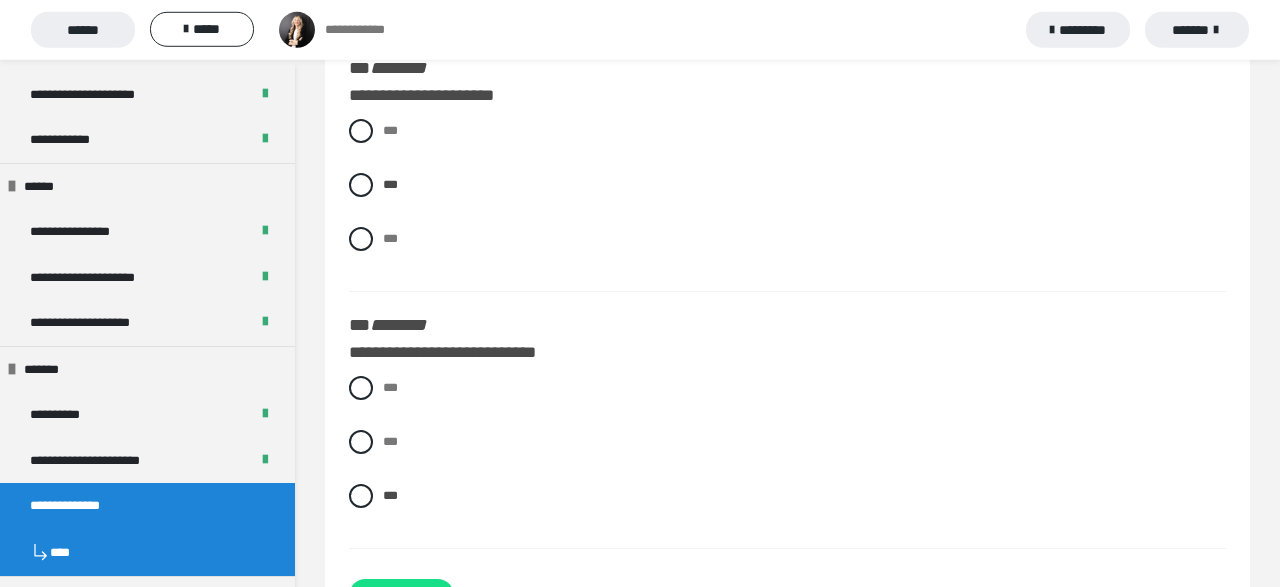 scroll, scrollTop: 1512, scrollLeft: 0, axis: vertical 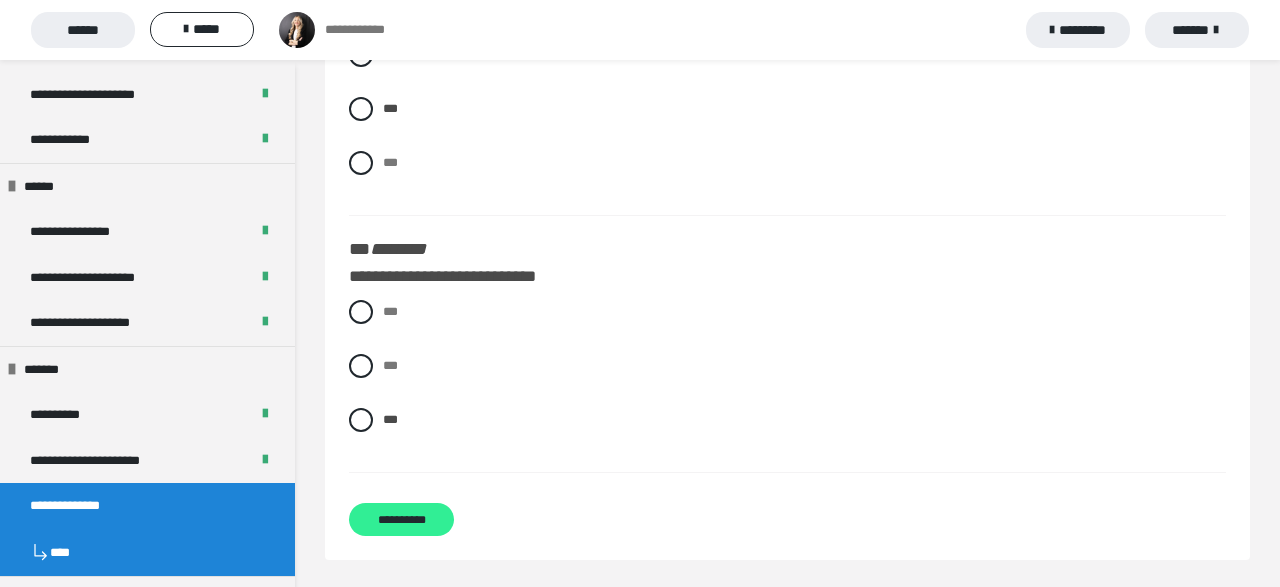 click on "**********" at bounding box center (401, 519) 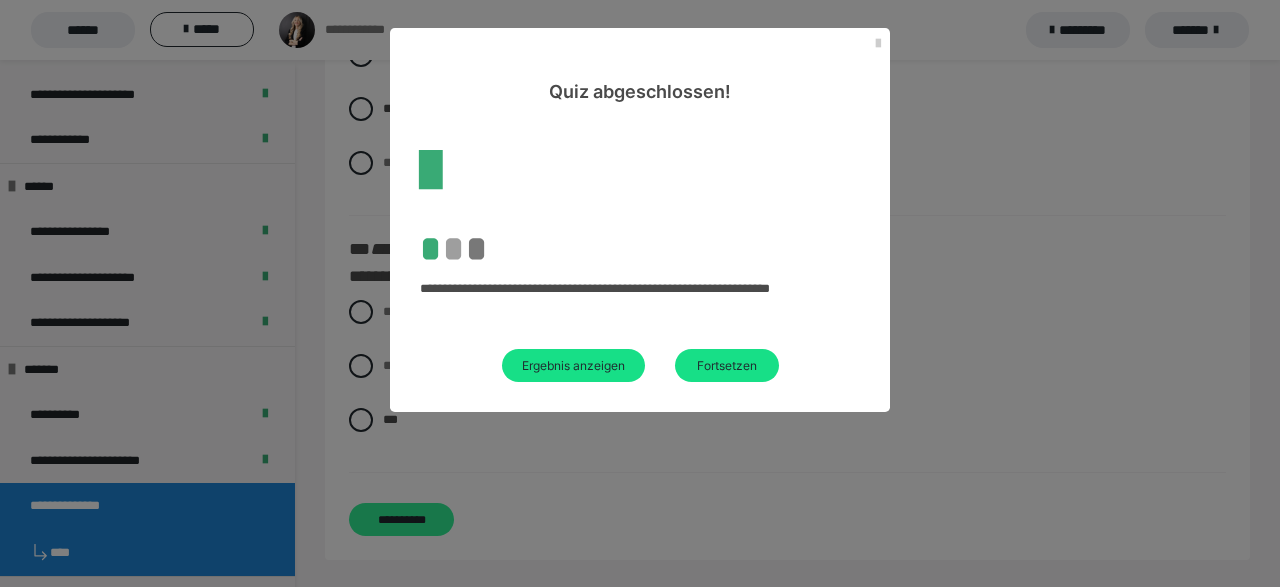 scroll, scrollTop: 60, scrollLeft: 0, axis: vertical 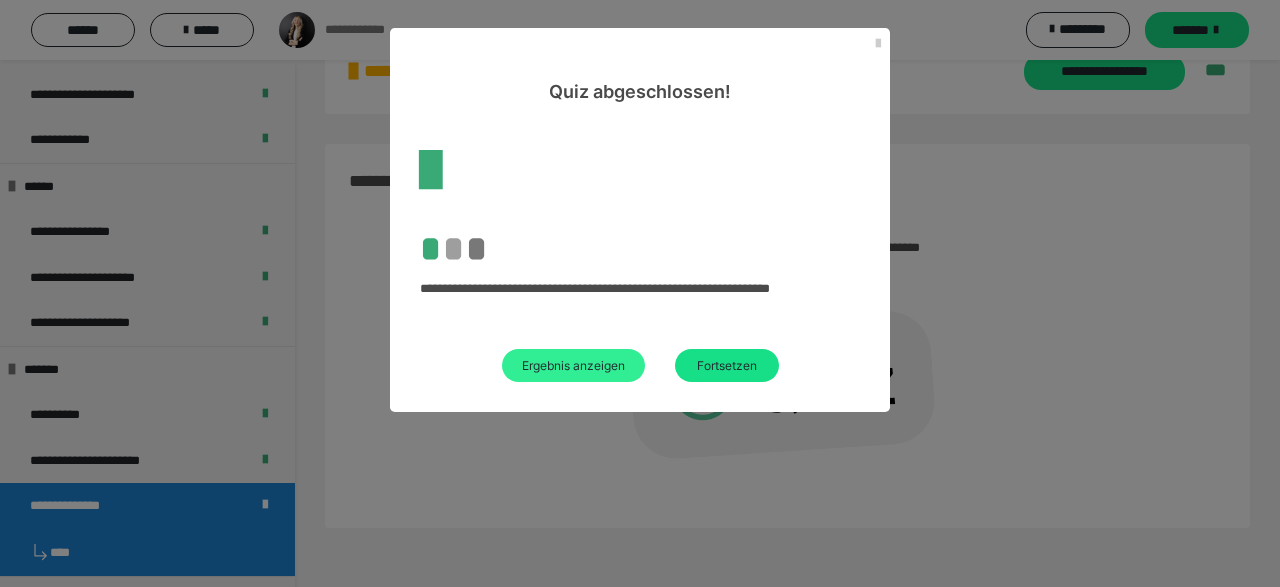 click on "Ergebnis anzeigen" at bounding box center [573, 365] 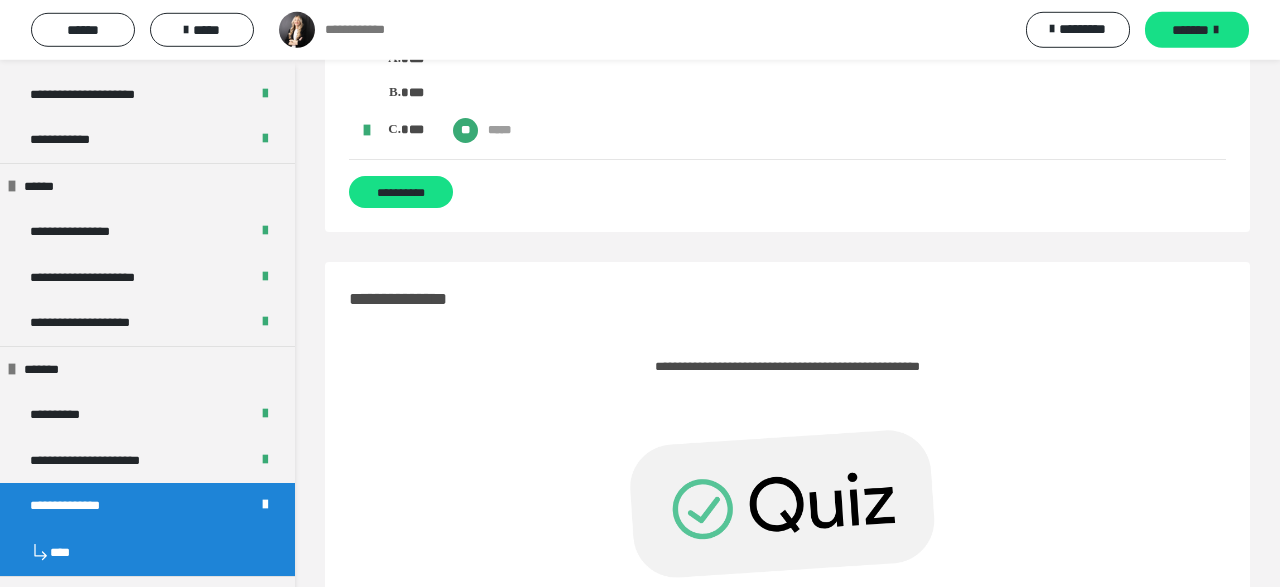 scroll, scrollTop: 1443, scrollLeft: 0, axis: vertical 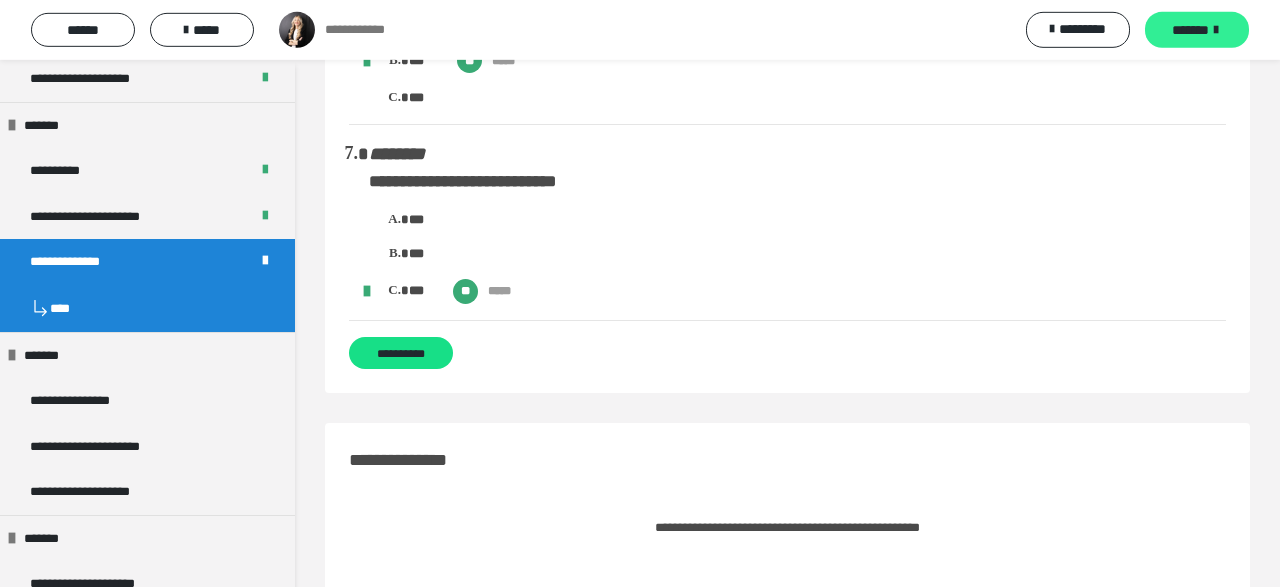 click on "*******" at bounding box center (1197, 30) 